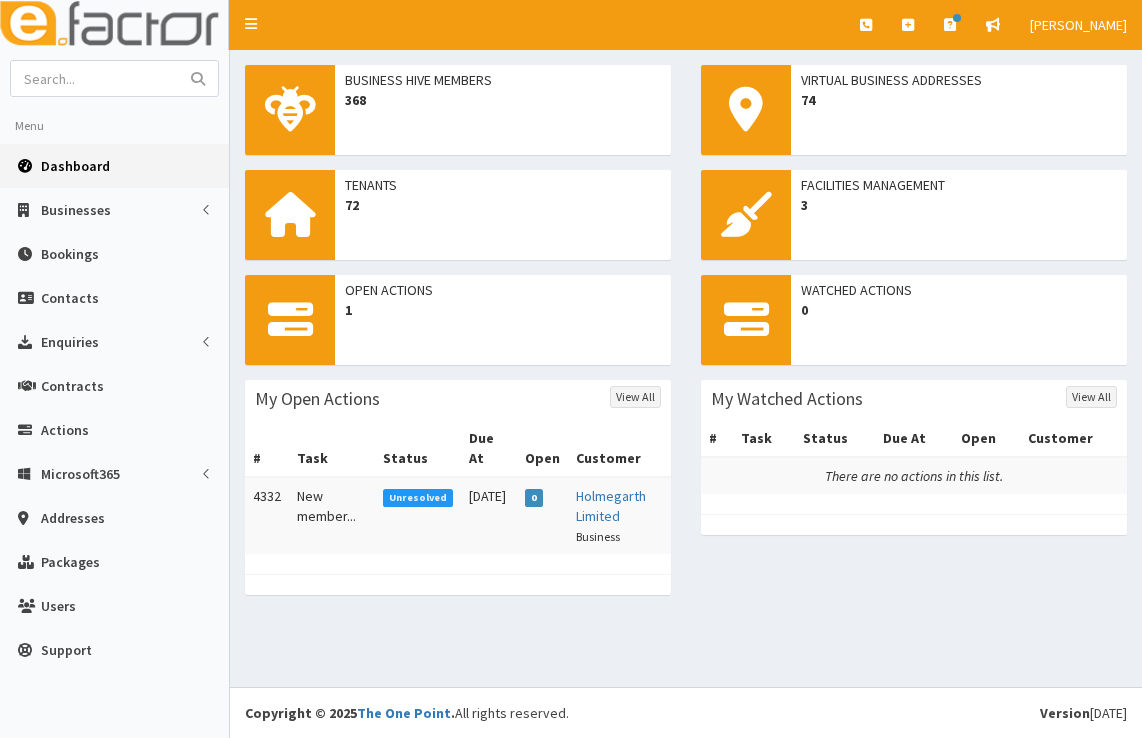 scroll, scrollTop: 0, scrollLeft: 0, axis: both 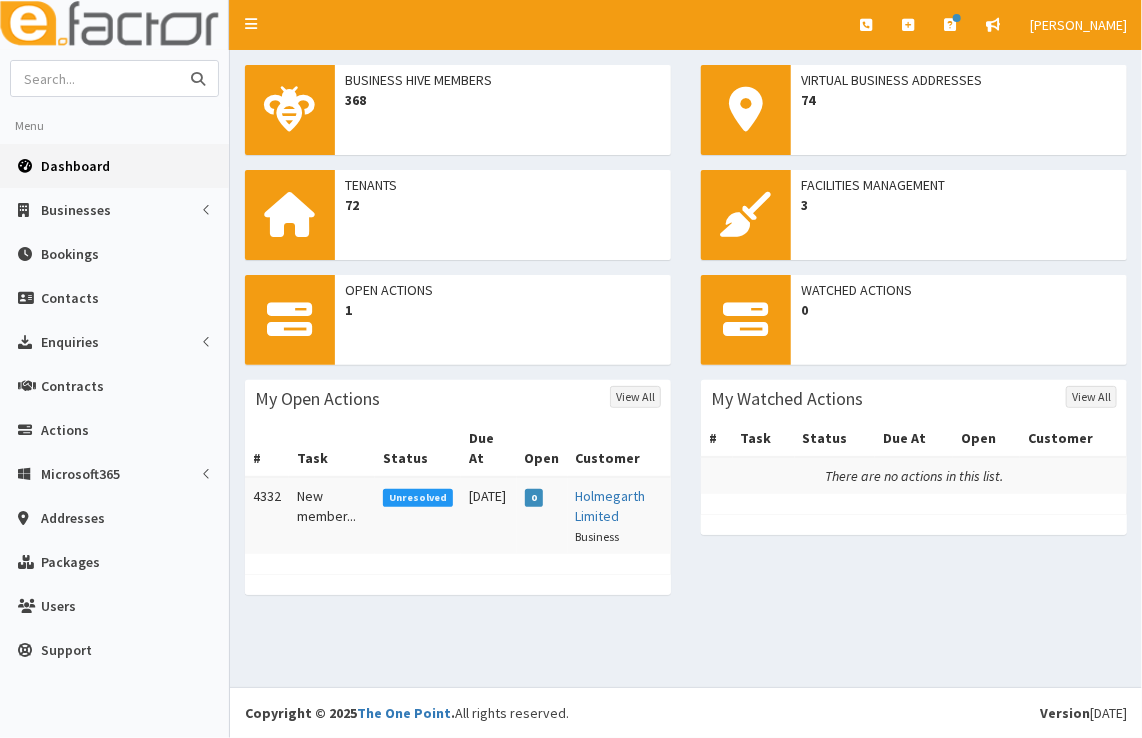 click at bounding box center (95, 78) 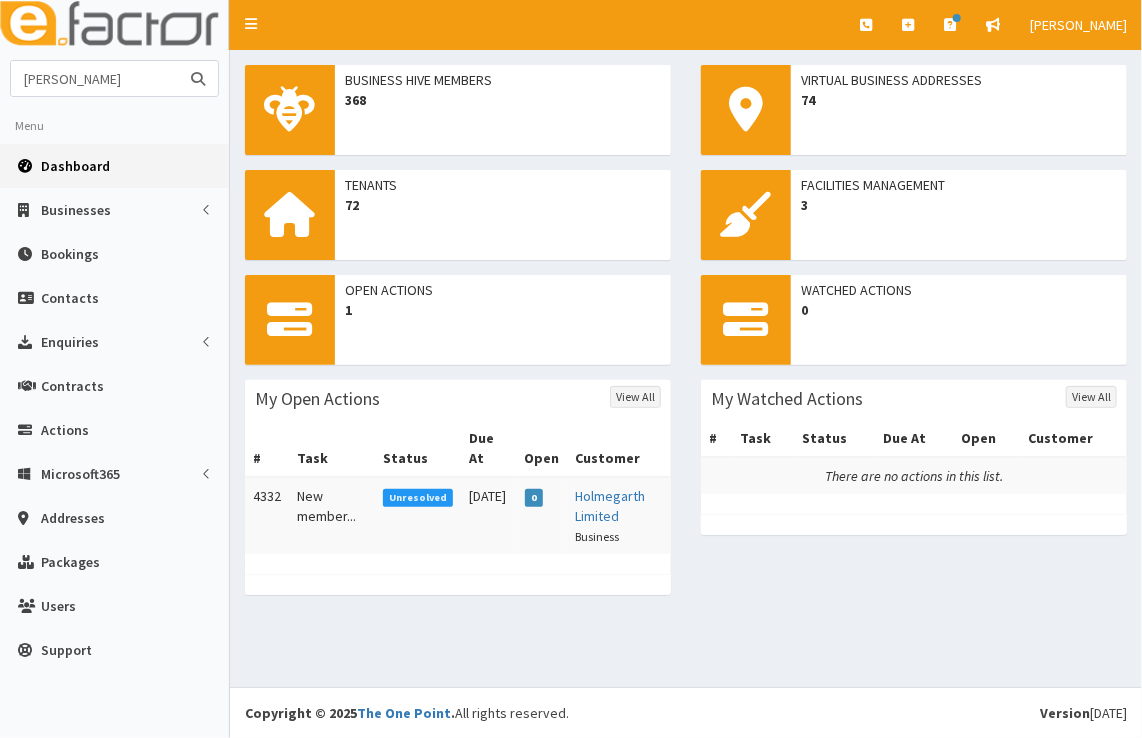 type on "lee goodman" 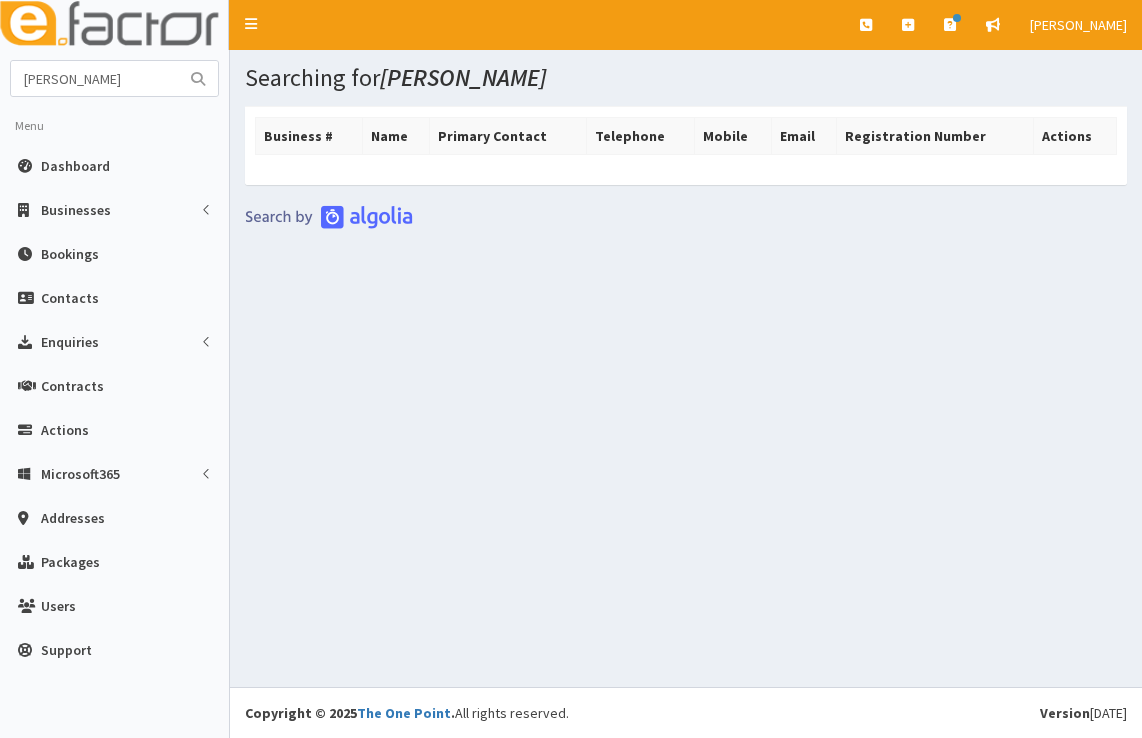scroll, scrollTop: 0, scrollLeft: 0, axis: both 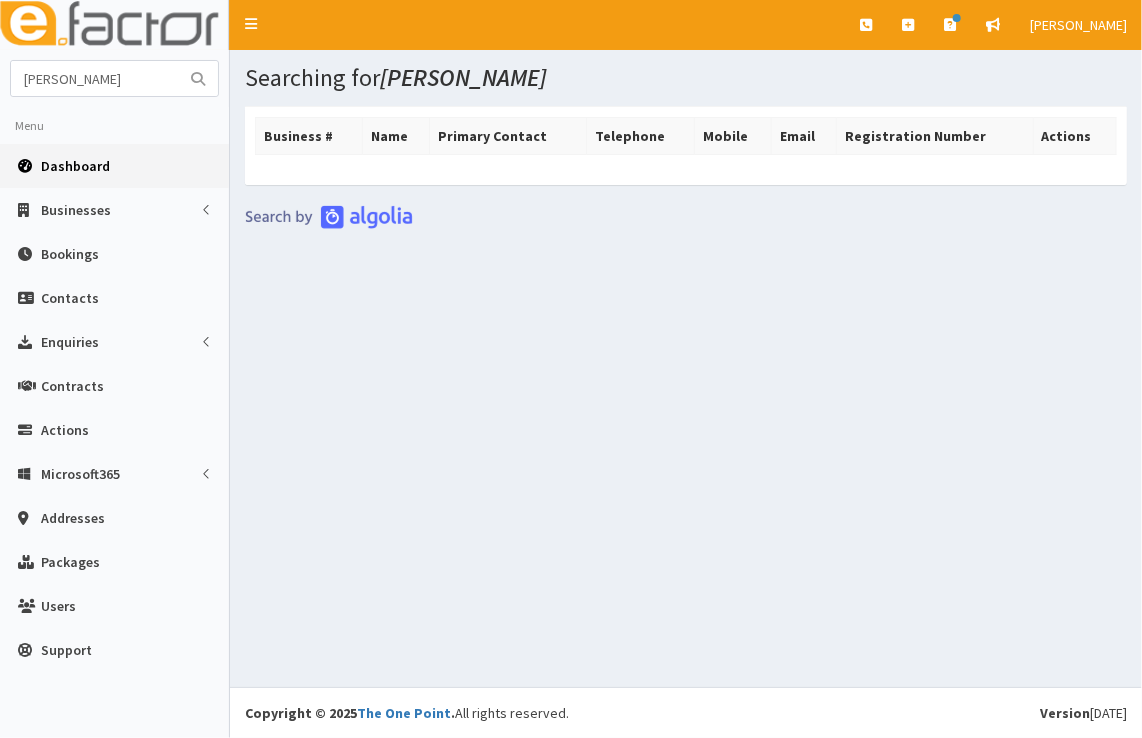 click on "Dashboard" at bounding box center (75, 166) 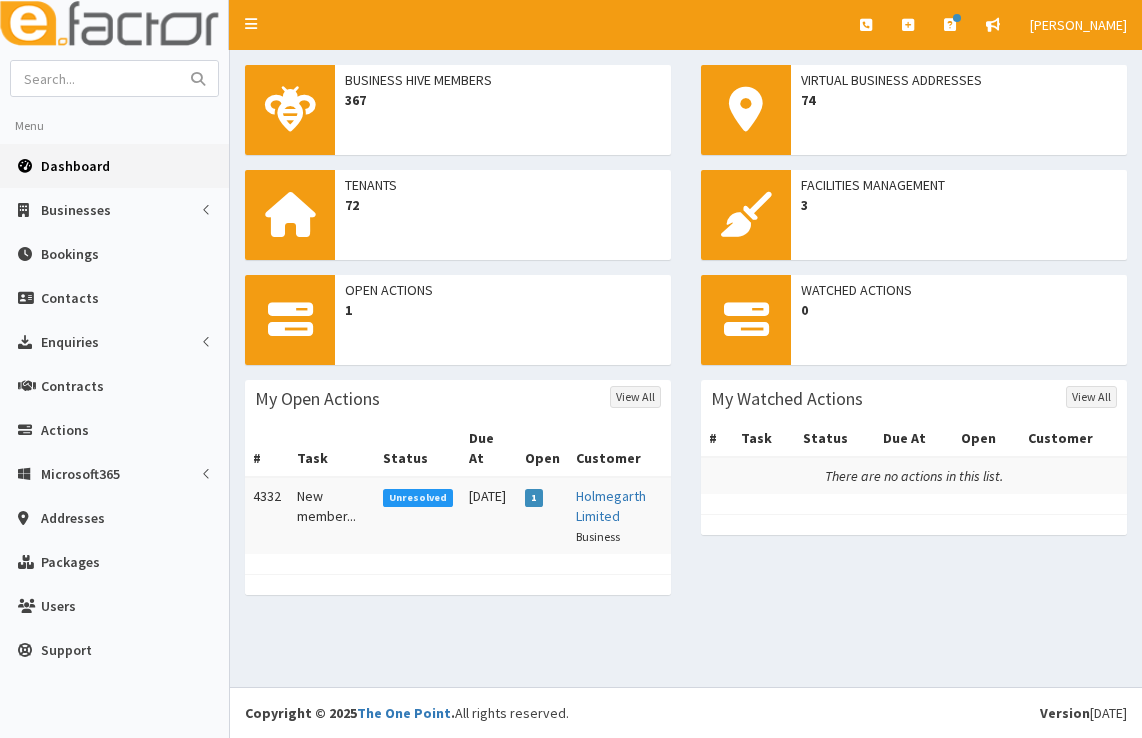 scroll, scrollTop: 0, scrollLeft: 0, axis: both 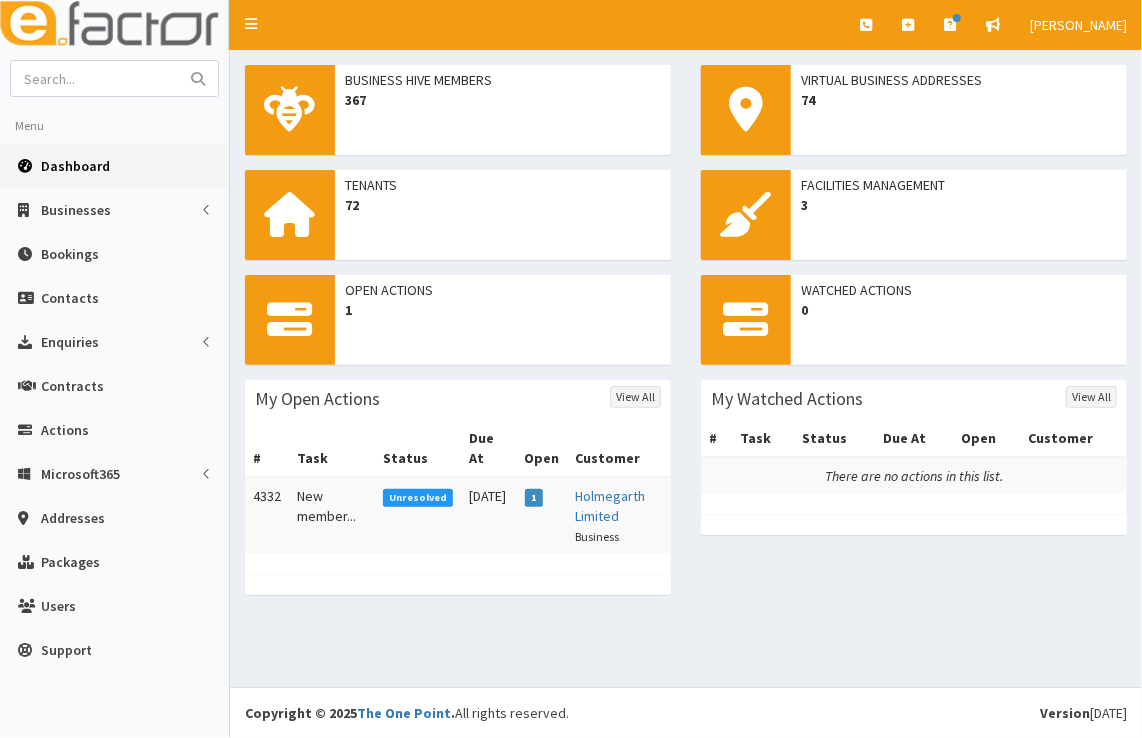 click on "Dashboard" at bounding box center [75, 166] 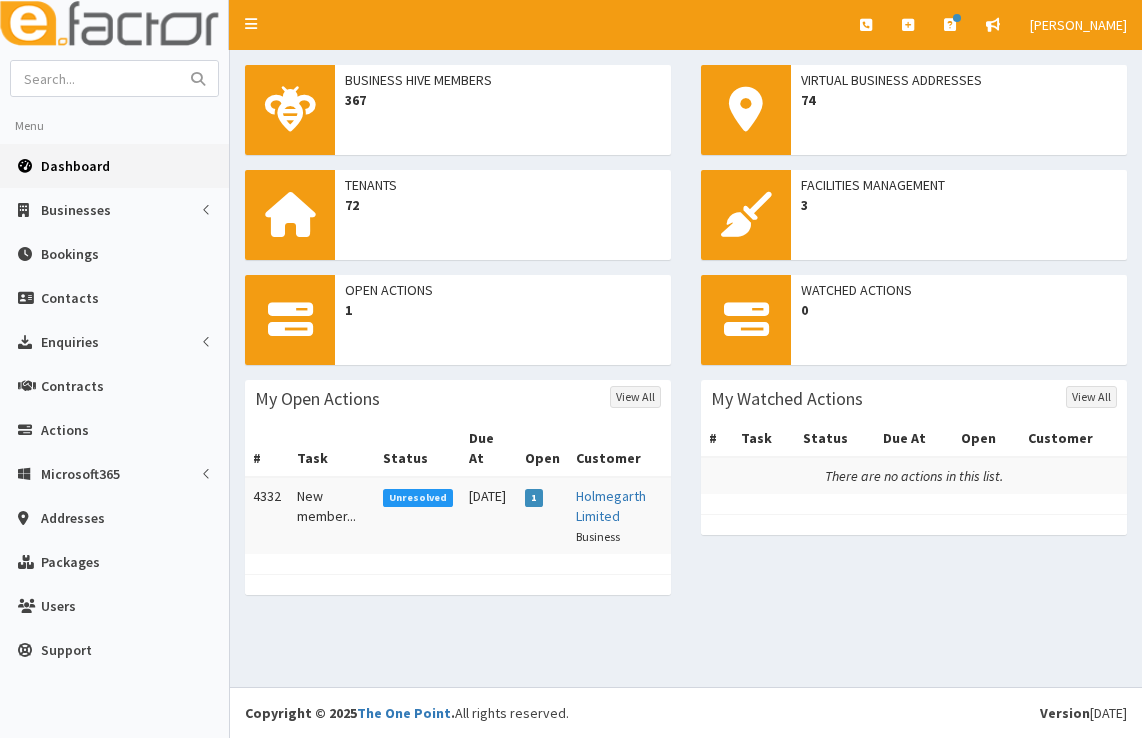 scroll, scrollTop: 0, scrollLeft: 0, axis: both 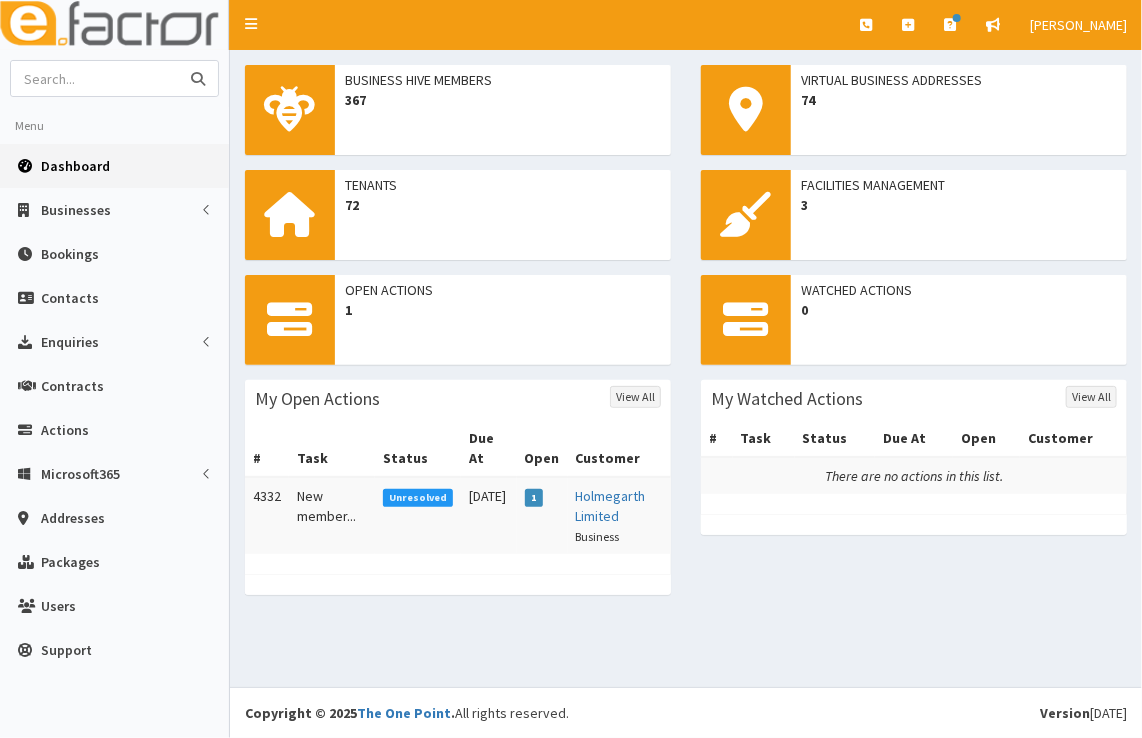 click at bounding box center (95, 78) 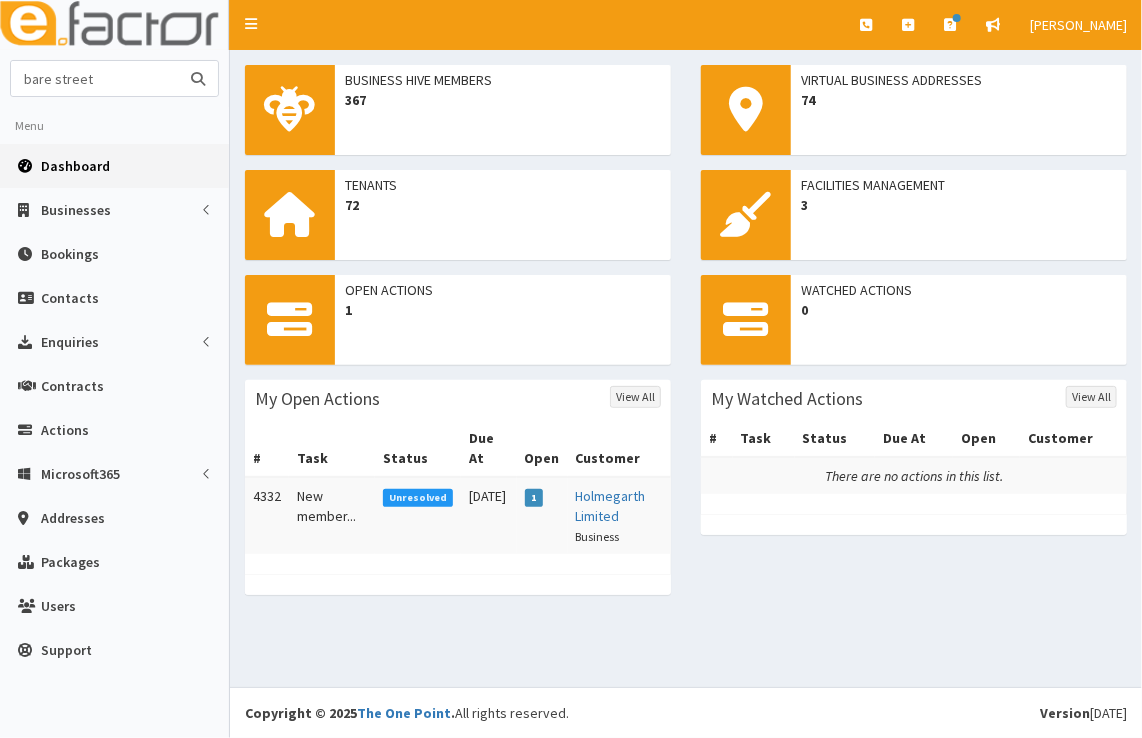 type on "bare street" 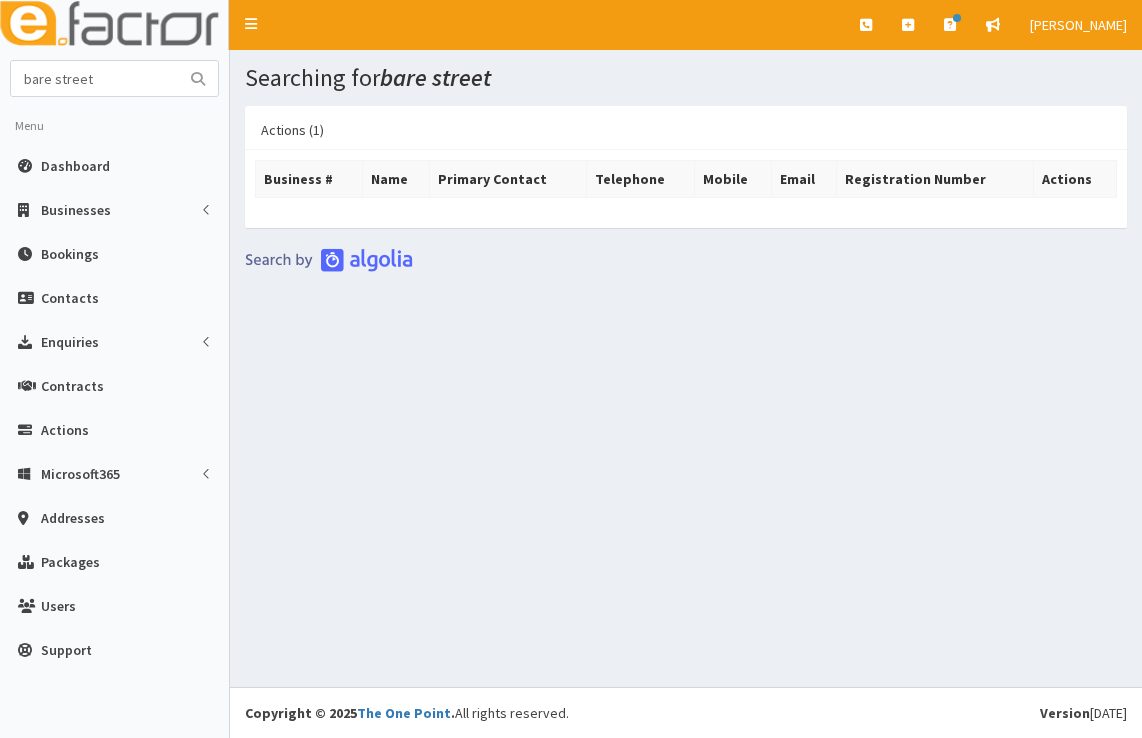 scroll, scrollTop: 0, scrollLeft: 0, axis: both 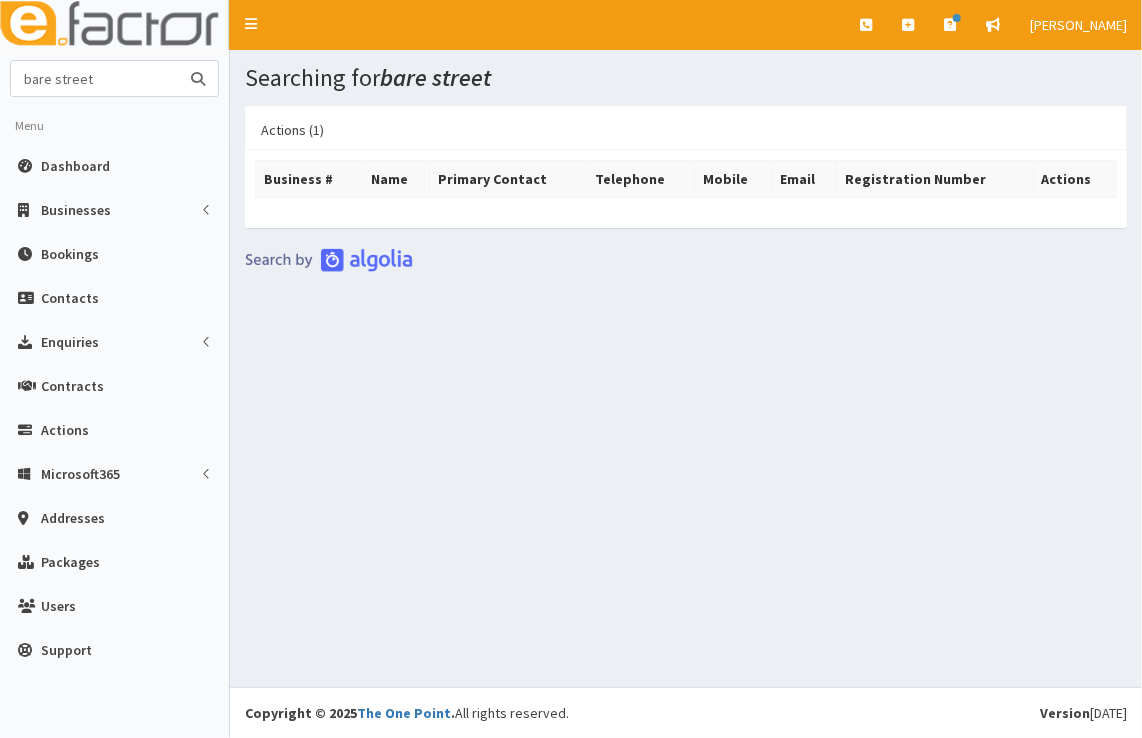 click on "bare street" at bounding box center [95, 78] 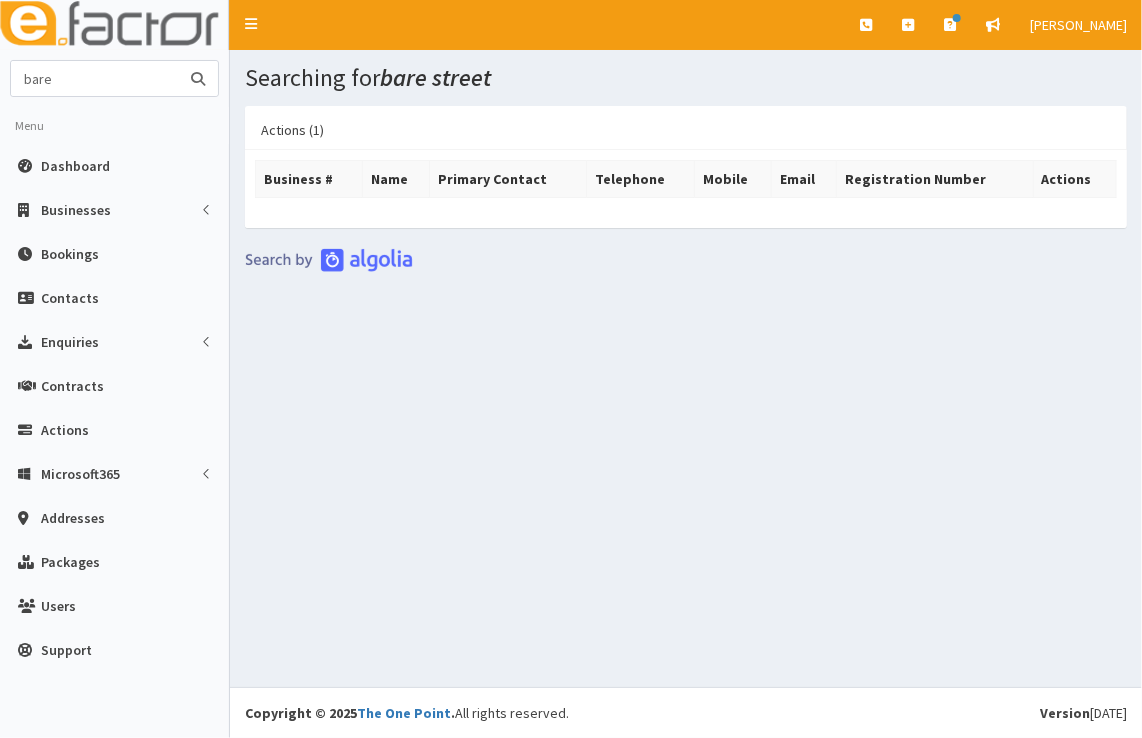 type on "bare" 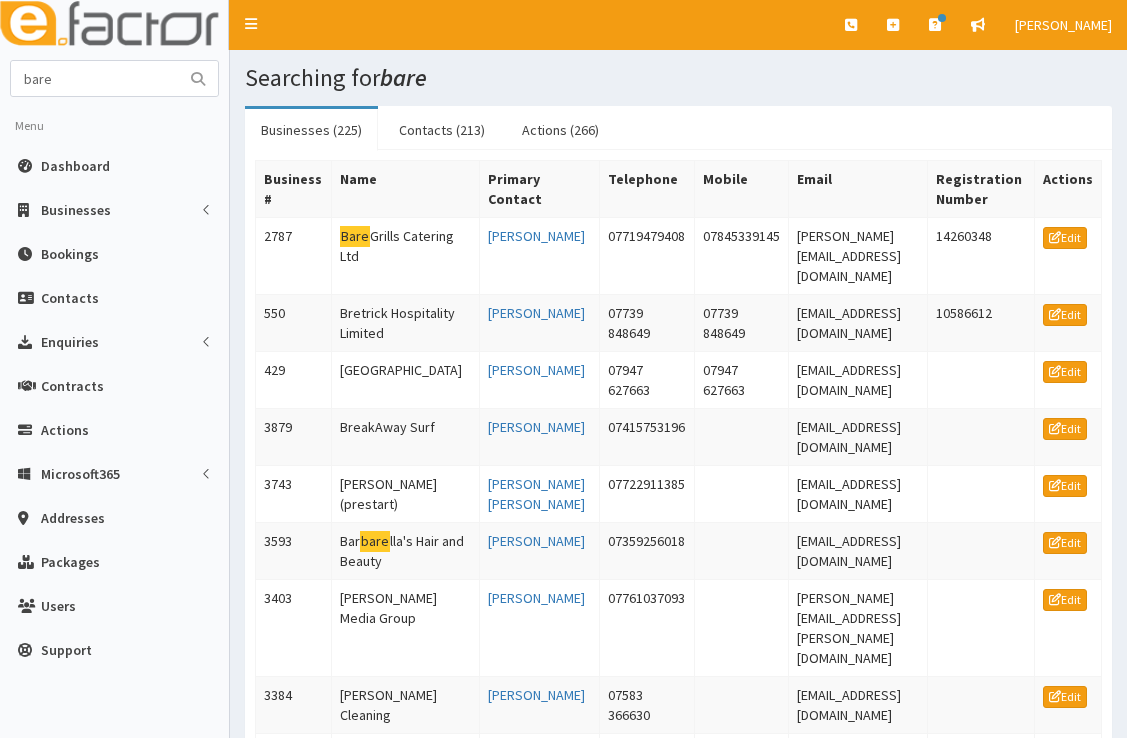 scroll, scrollTop: 0, scrollLeft: 0, axis: both 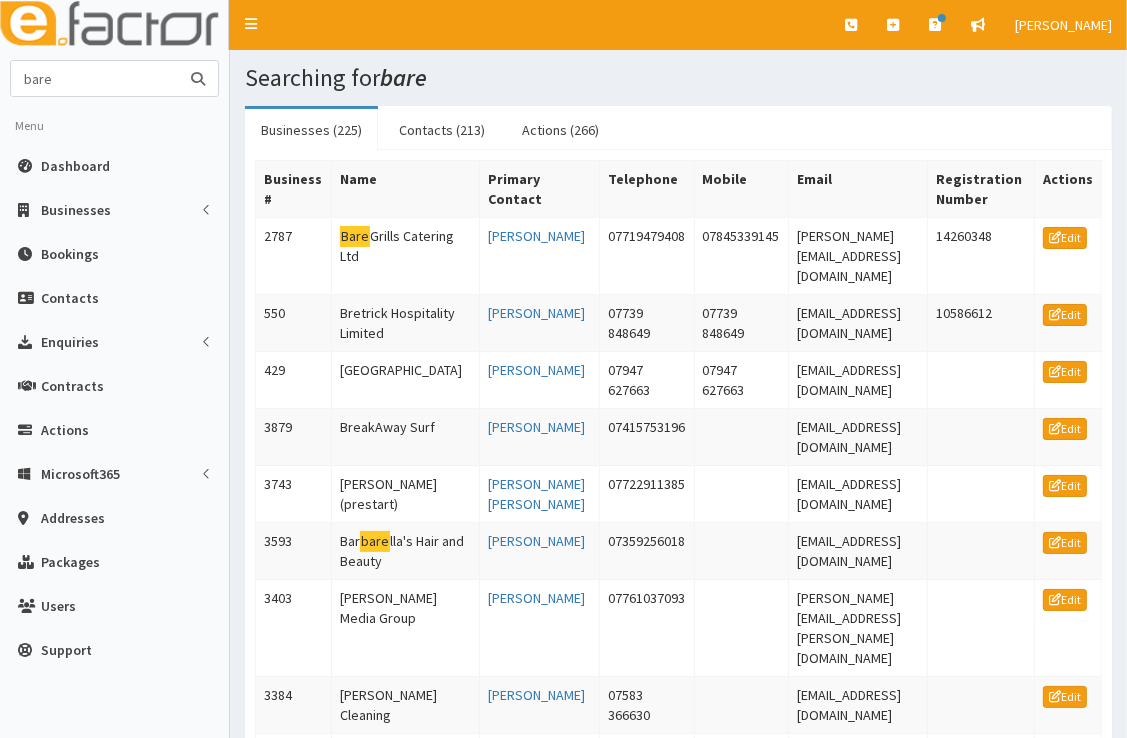 drag, startPoint x: 55, startPoint y: 86, endPoint x: -4, endPoint y: 64, distance: 62.968246 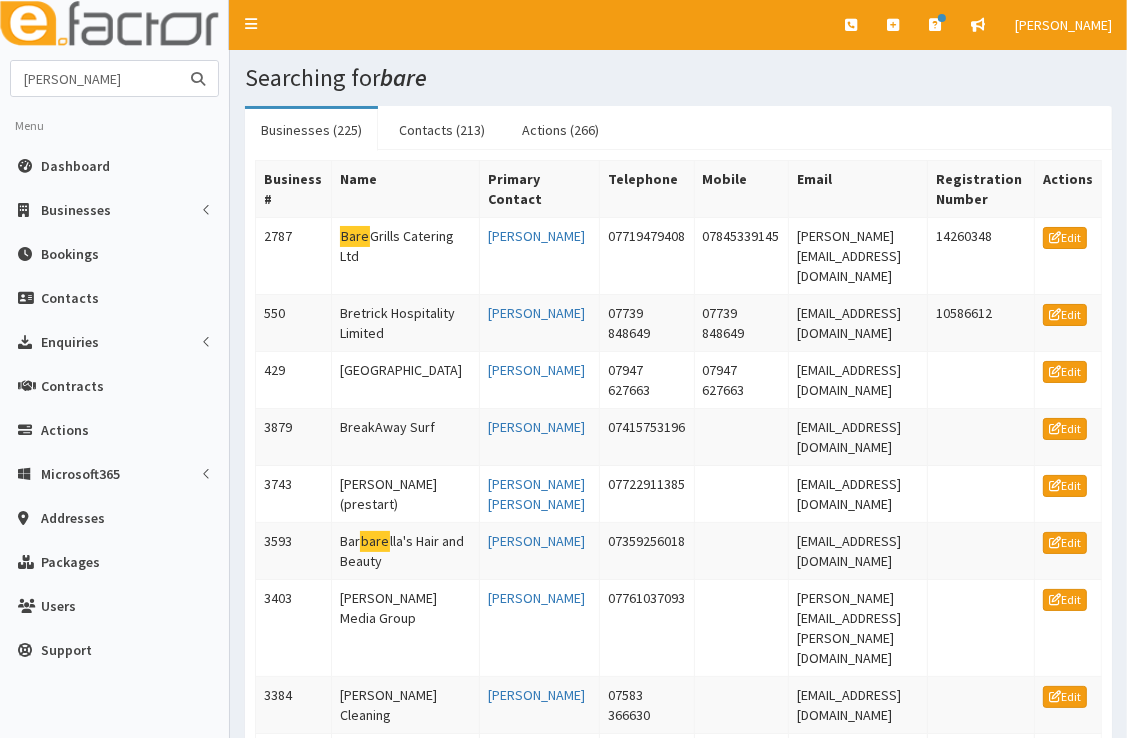 type on "natalie clark" 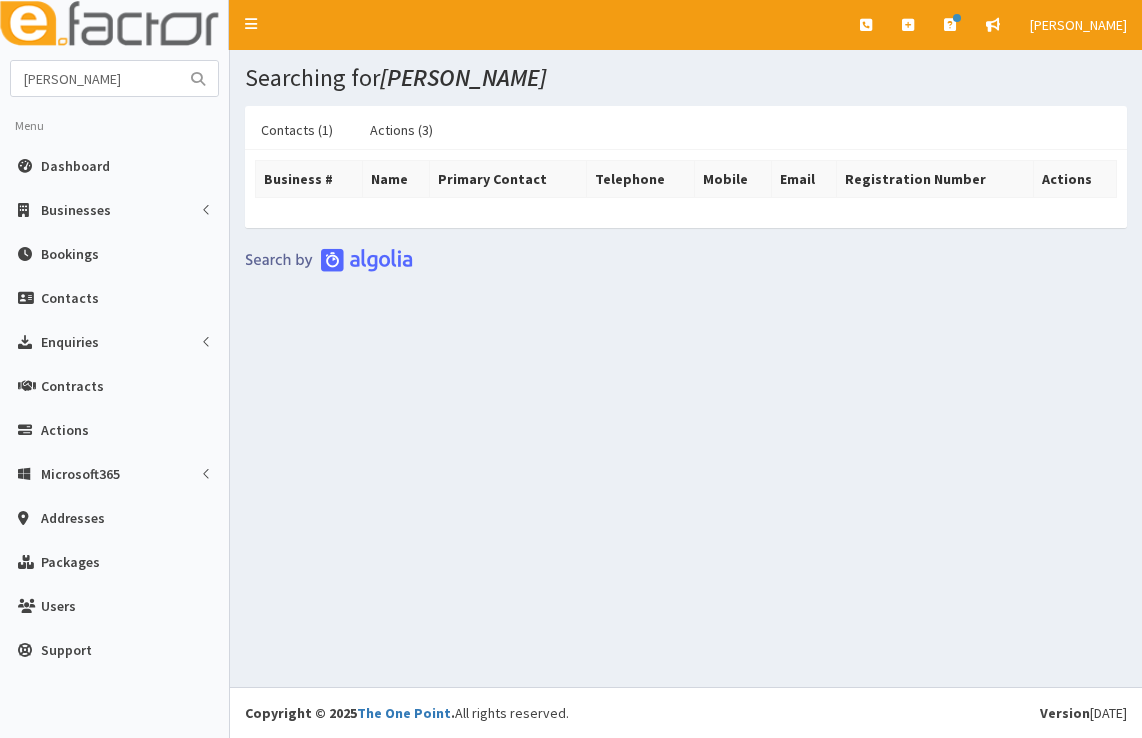 scroll, scrollTop: 0, scrollLeft: 0, axis: both 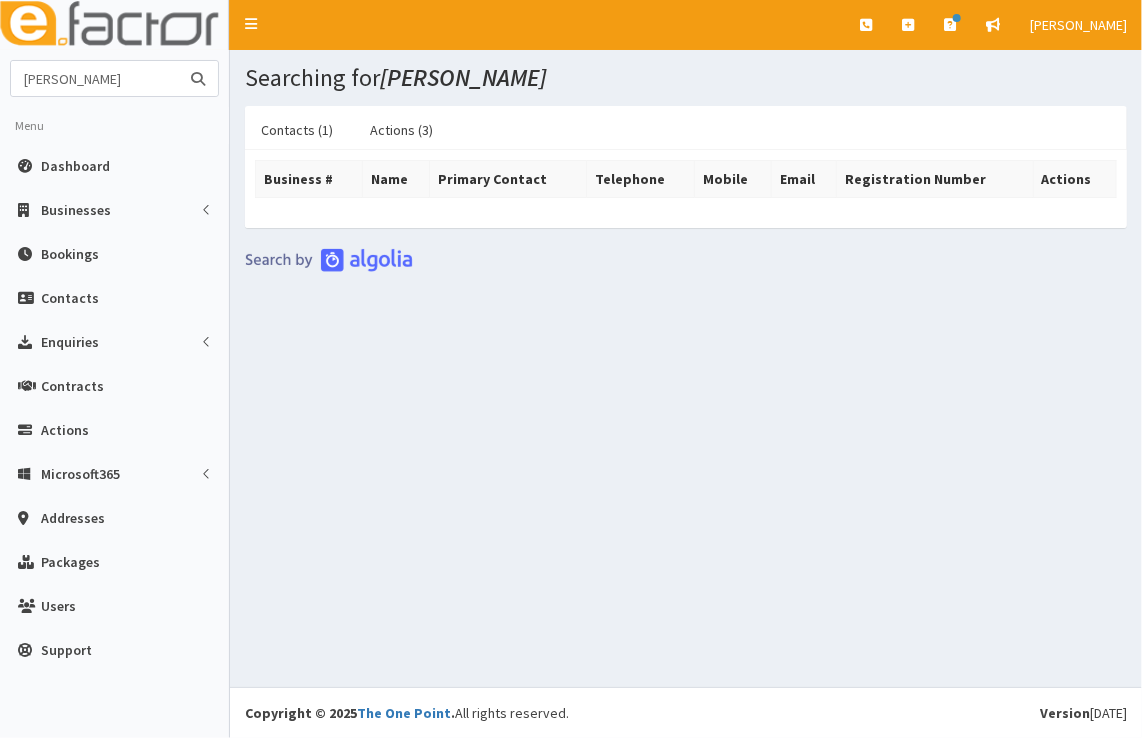 click on "natalie clark" at bounding box center (95, 78) 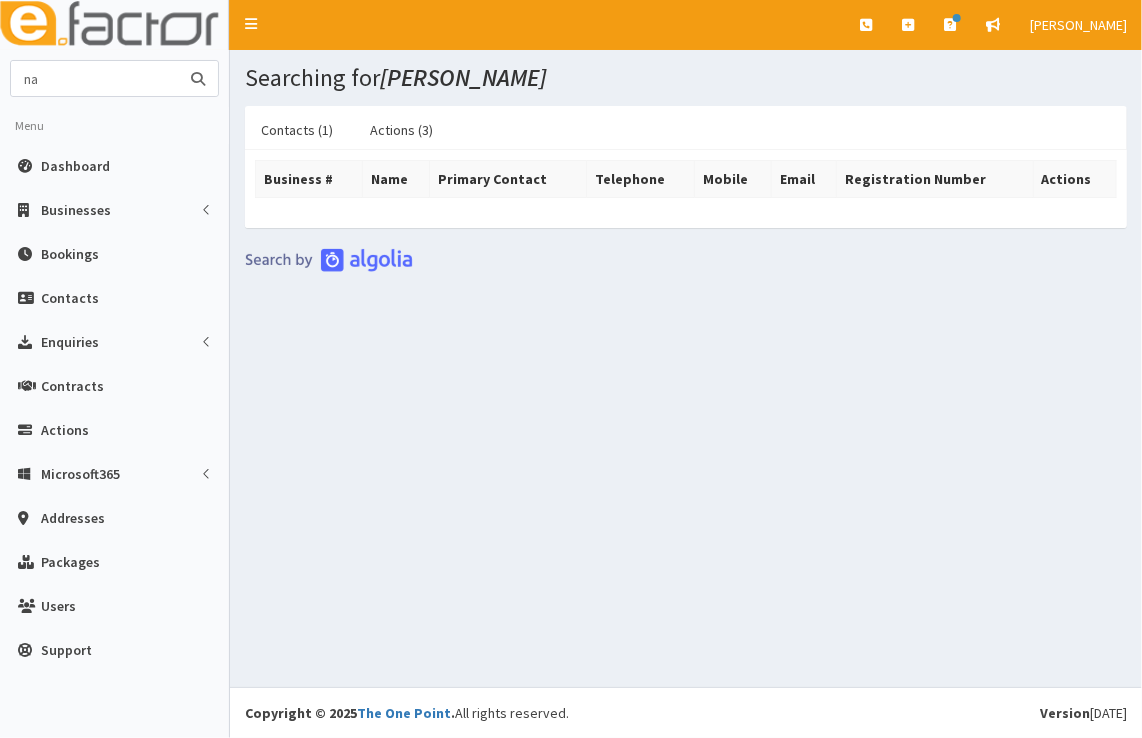 type on "n" 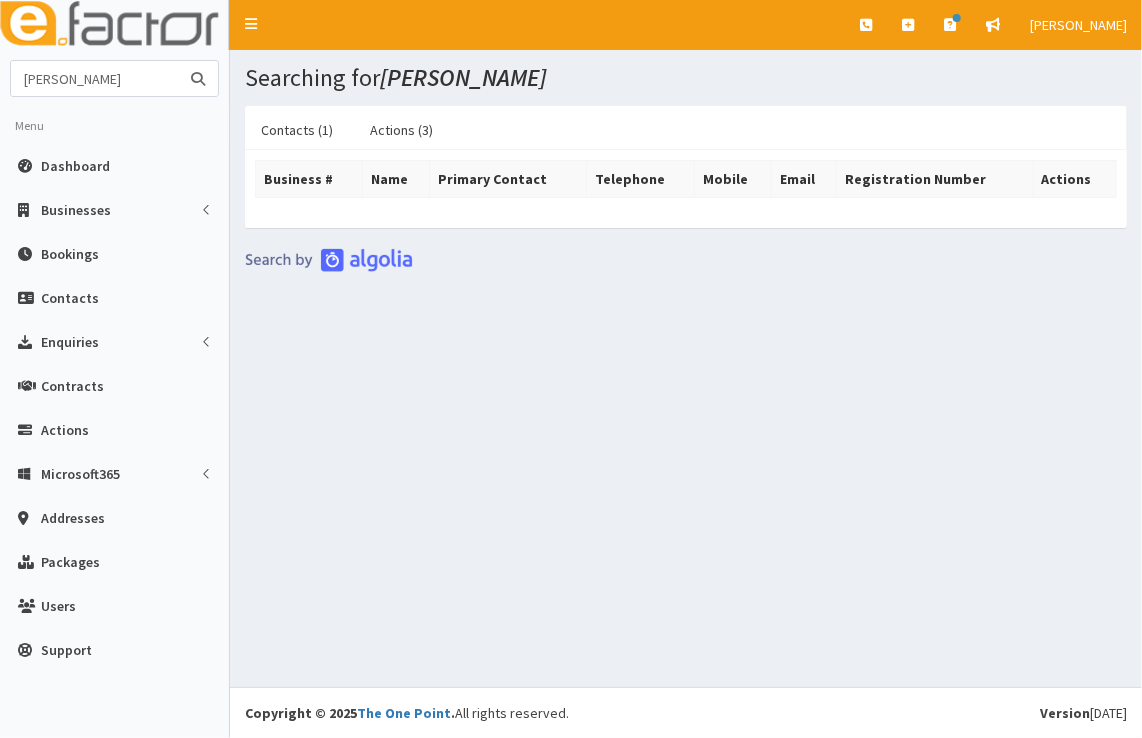 type on "Natalie" 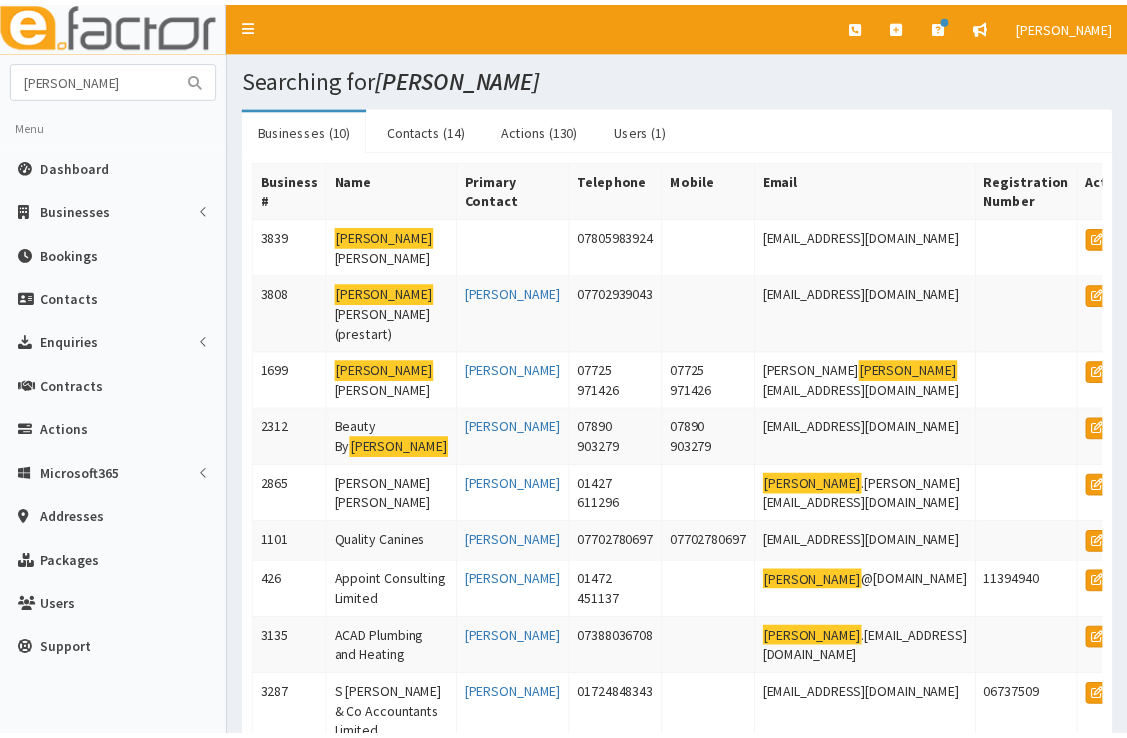 scroll, scrollTop: 0, scrollLeft: 0, axis: both 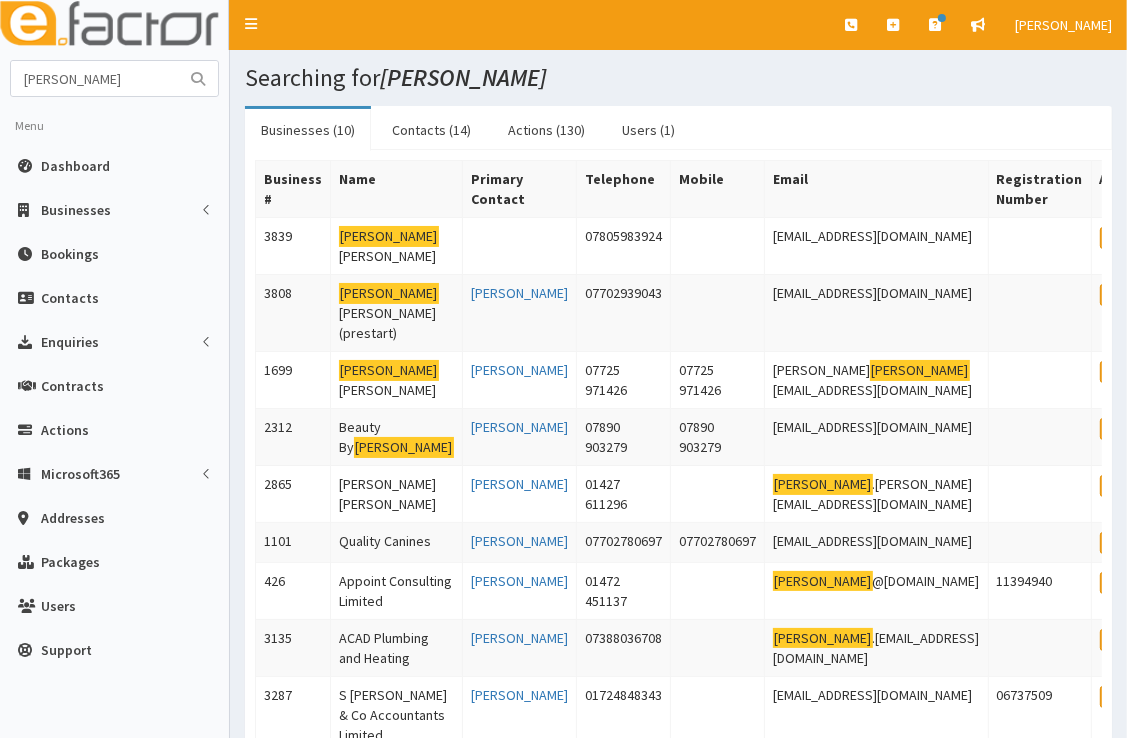 drag, startPoint x: 1126, startPoint y: 176, endPoint x: 1133, endPoint y: 238, distance: 62.39391 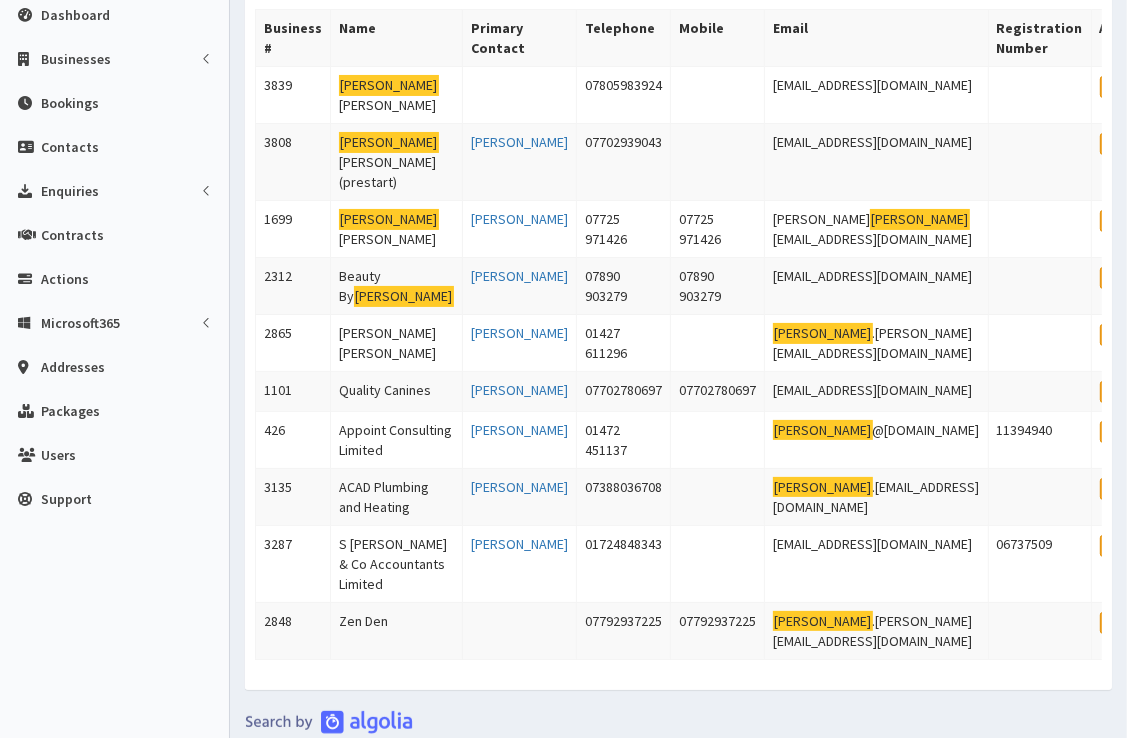 scroll, scrollTop: 187, scrollLeft: 0, axis: vertical 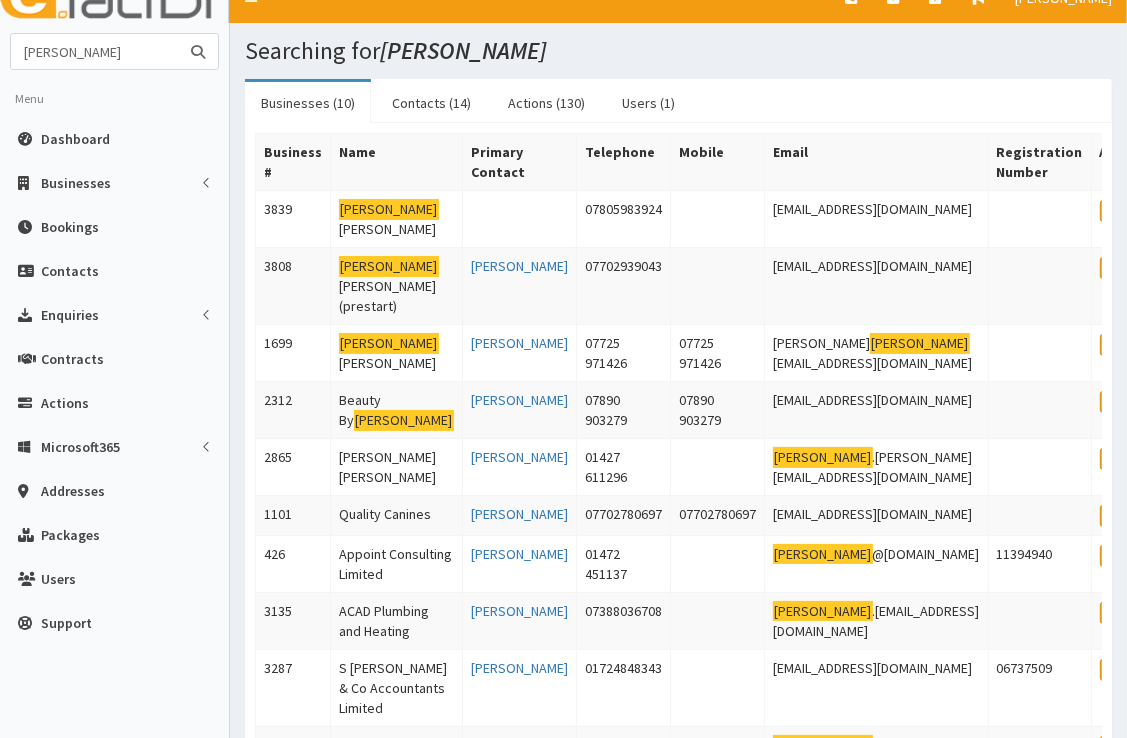 drag, startPoint x: 88, startPoint y: 65, endPoint x: -4, endPoint y: 51, distance: 93.05912 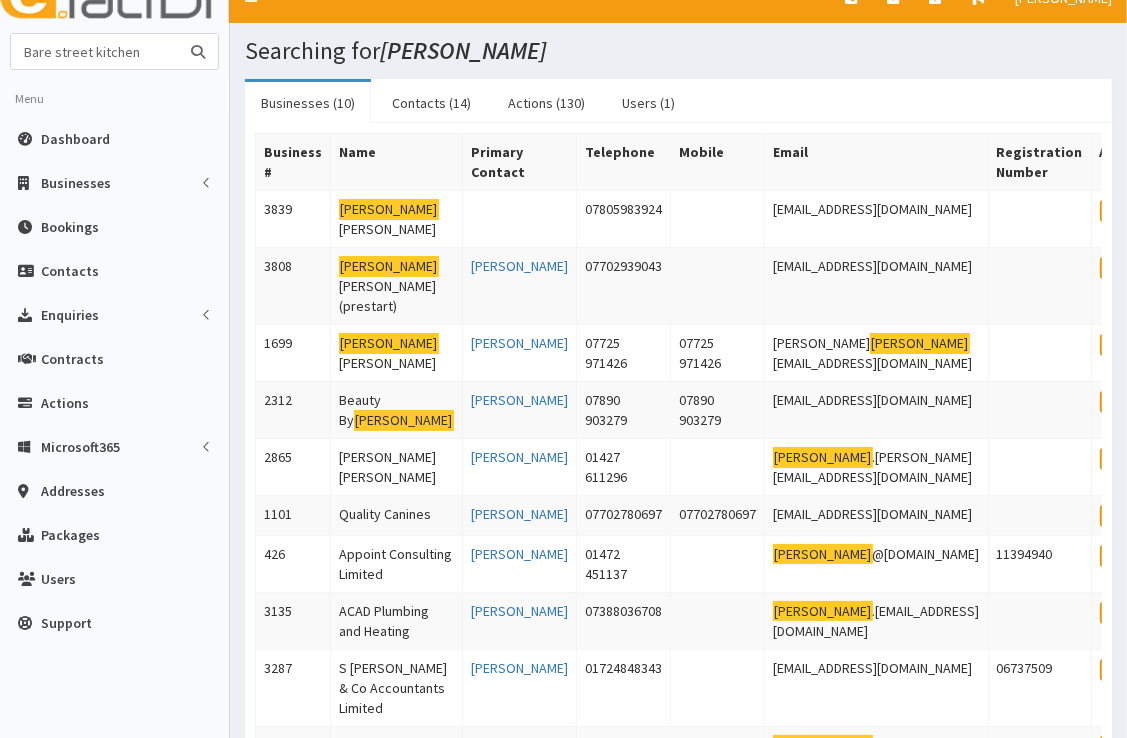 type on "Bare street kitchen" 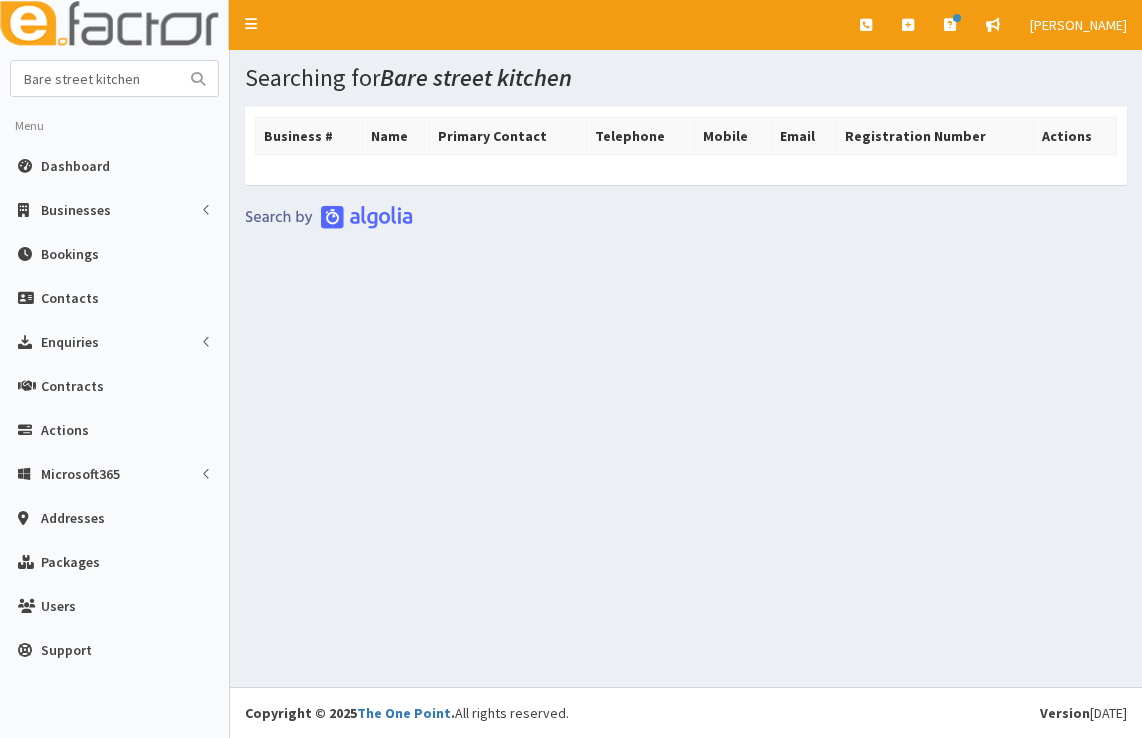 scroll, scrollTop: 0, scrollLeft: 0, axis: both 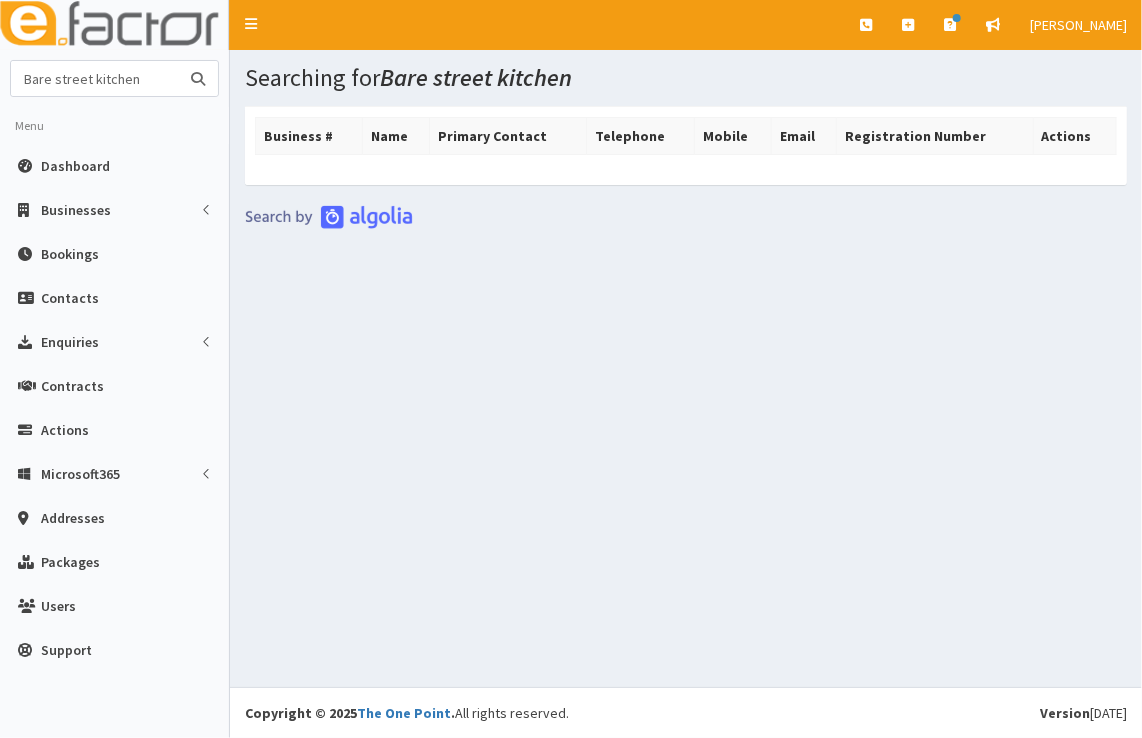 drag, startPoint x: 140, startPoint y: 80, endPoint x: -4, endPoint y: 86, distance: 144.12494 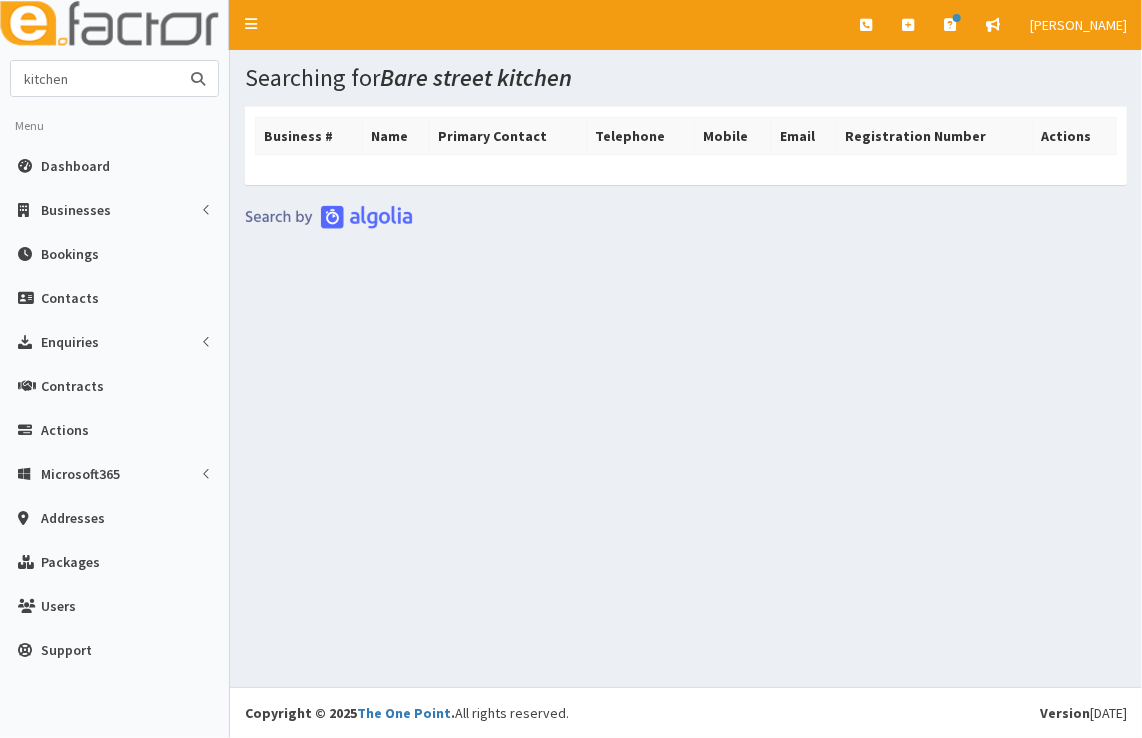 type on "kitchen" 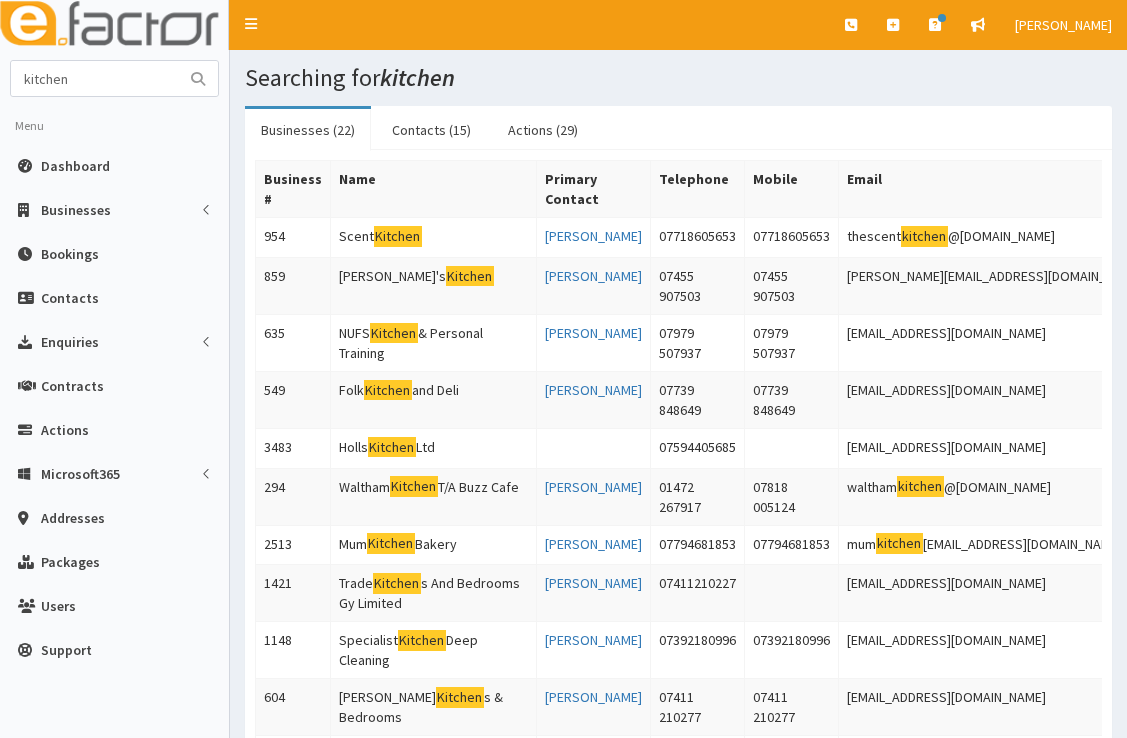 scroll, scrollTop: 0, scrollLeft: 0, axis: both 